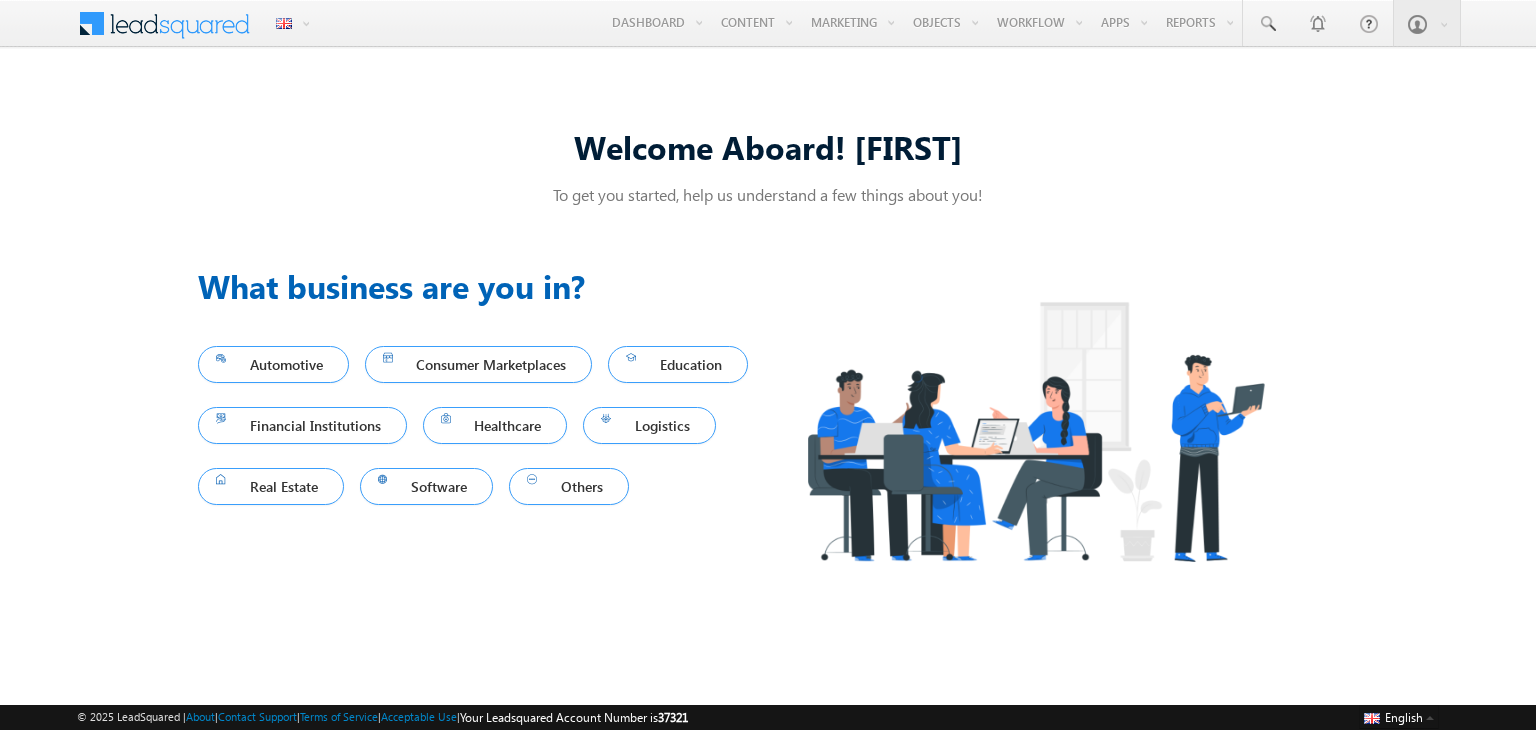 scroll, scrollTop: 0, scrollLeft: 0, axis: both 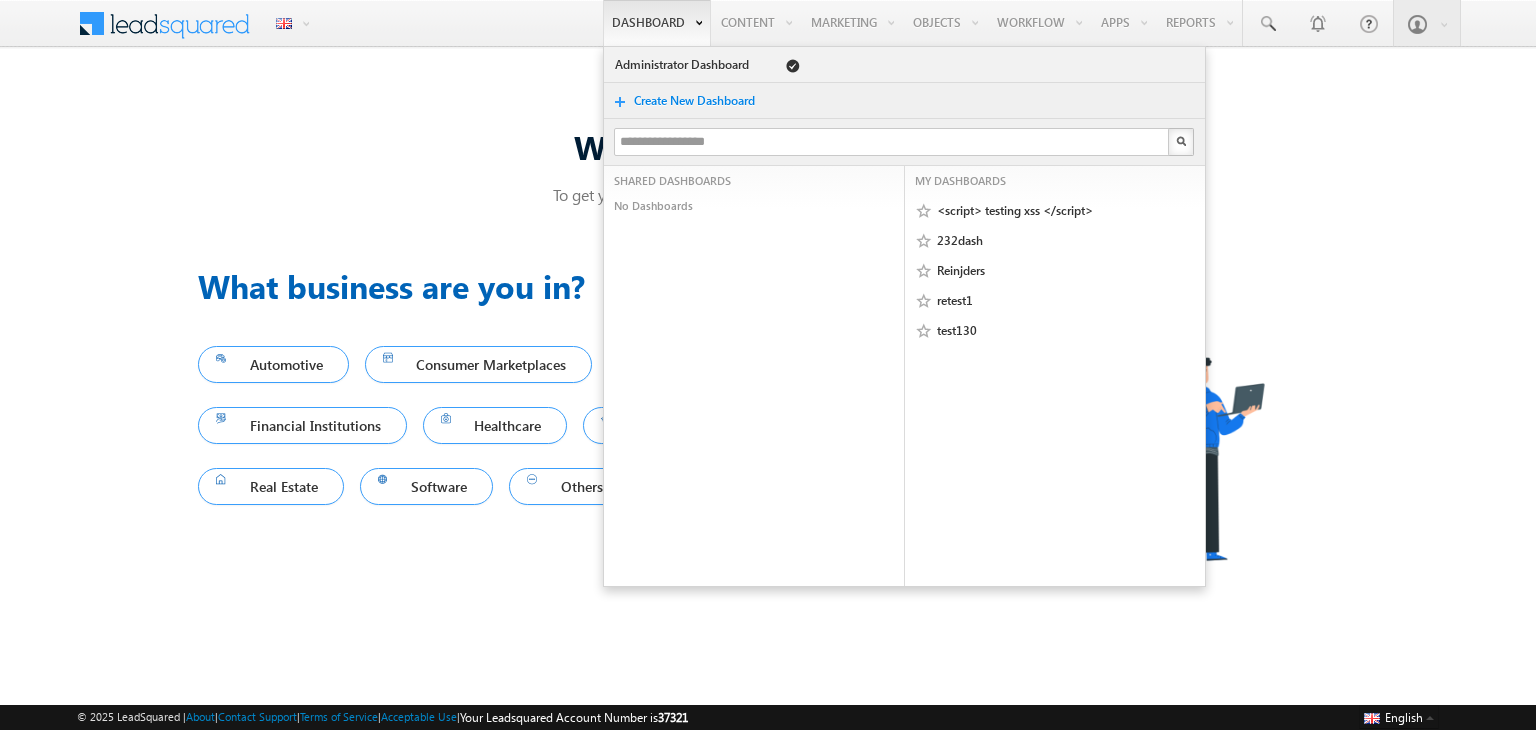 click on "Create New Dashboard" at bounding box center [704, 101] 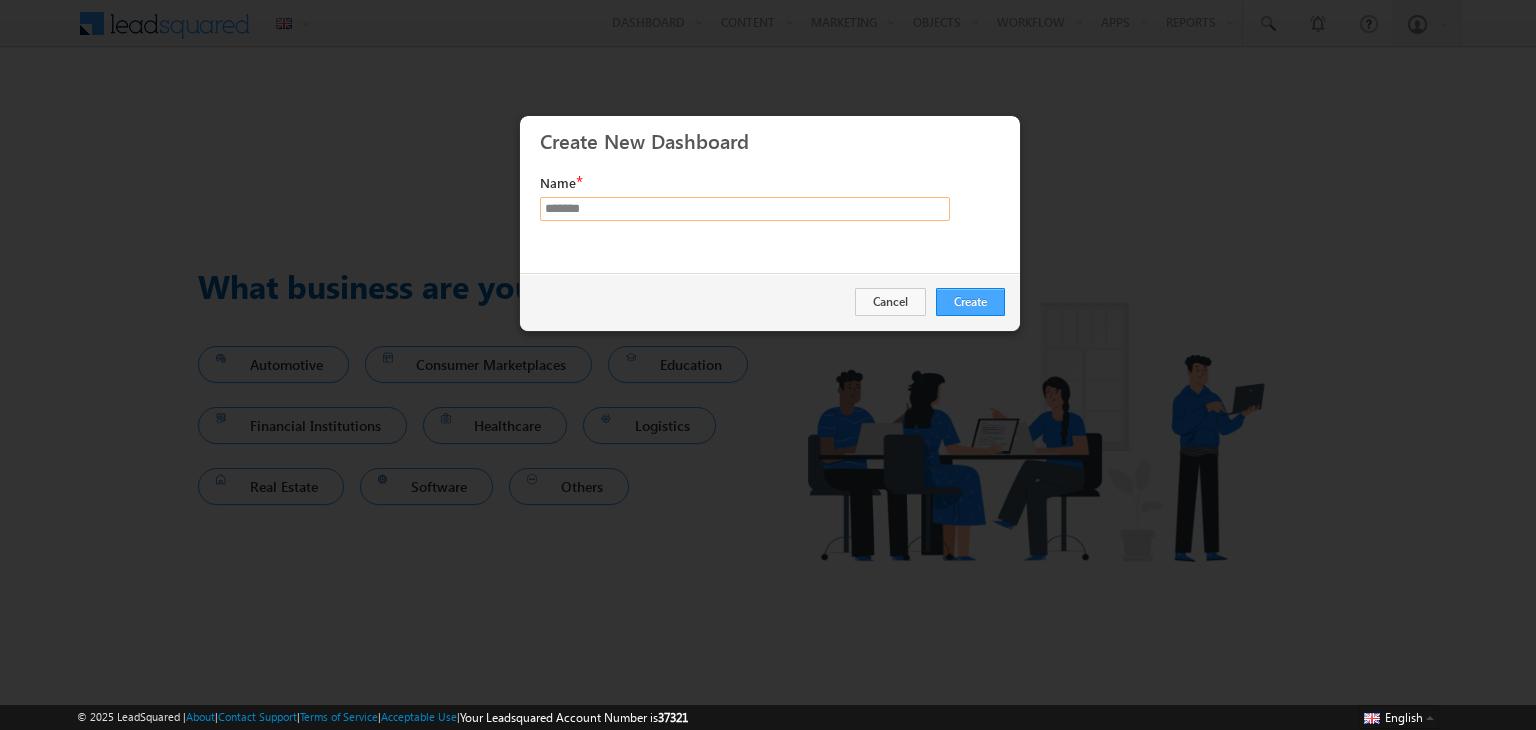 type on "*******" 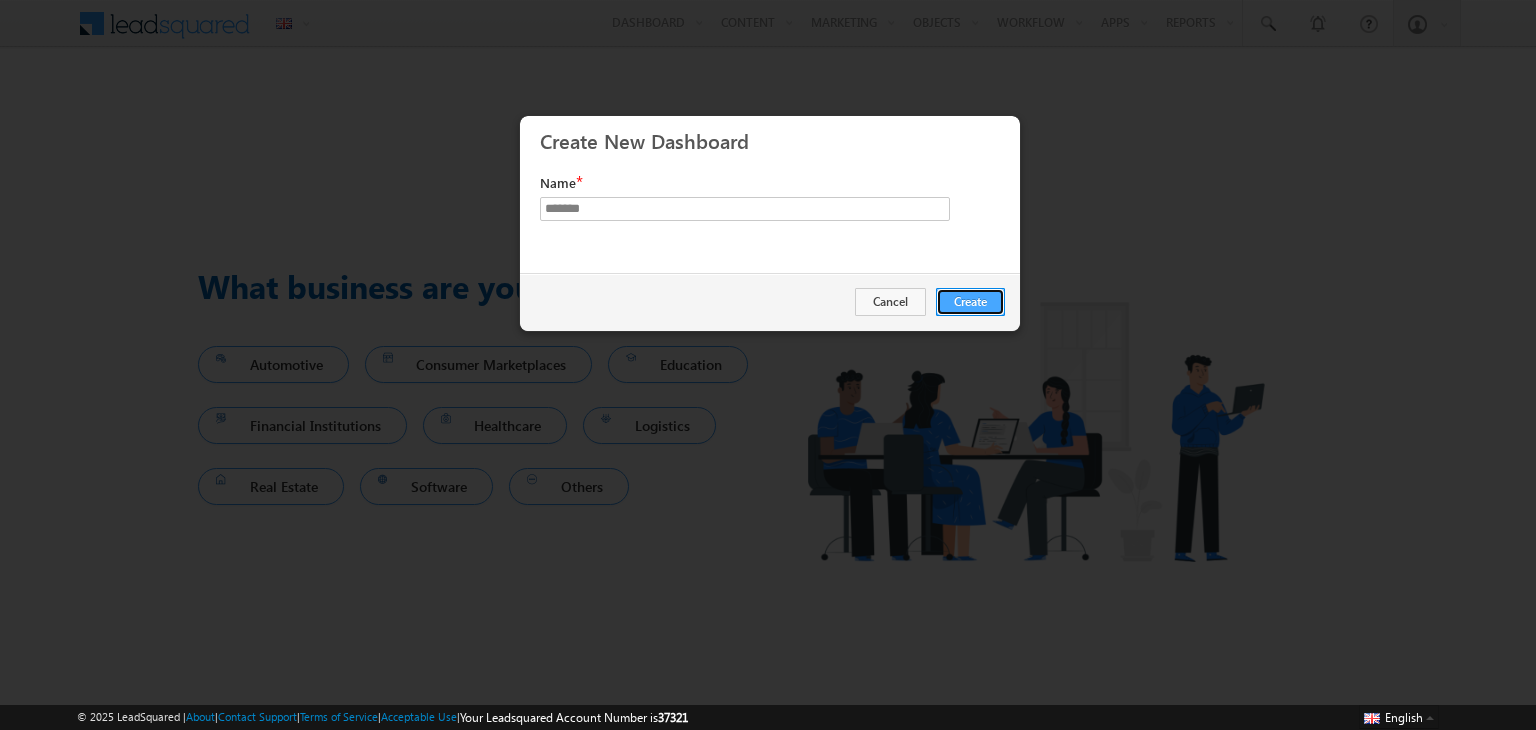 click on "Create" at bounding box center [970, 302] 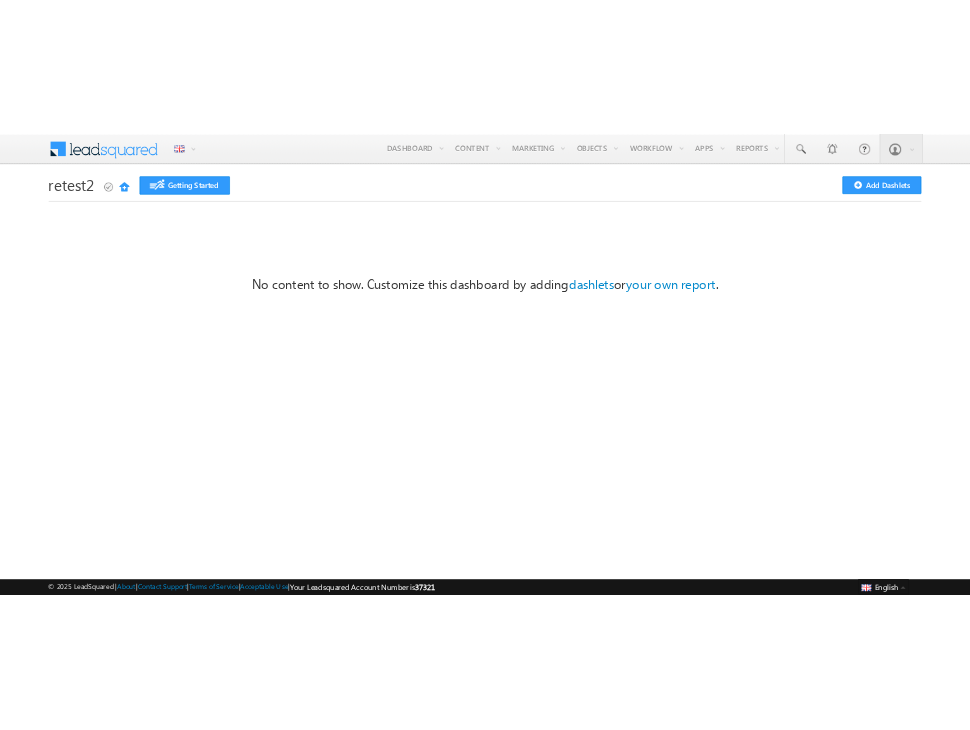 scroll, scrollTop: 0, scrollLeft: 0, axis: both 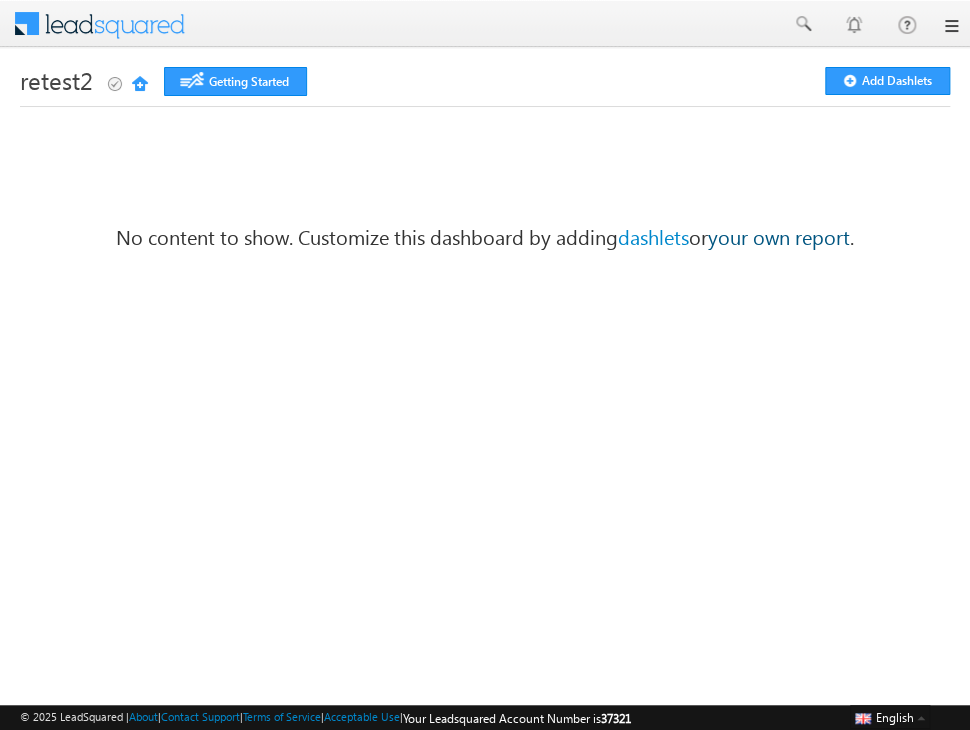 click on "your own report" at bounding box center (779, 236) 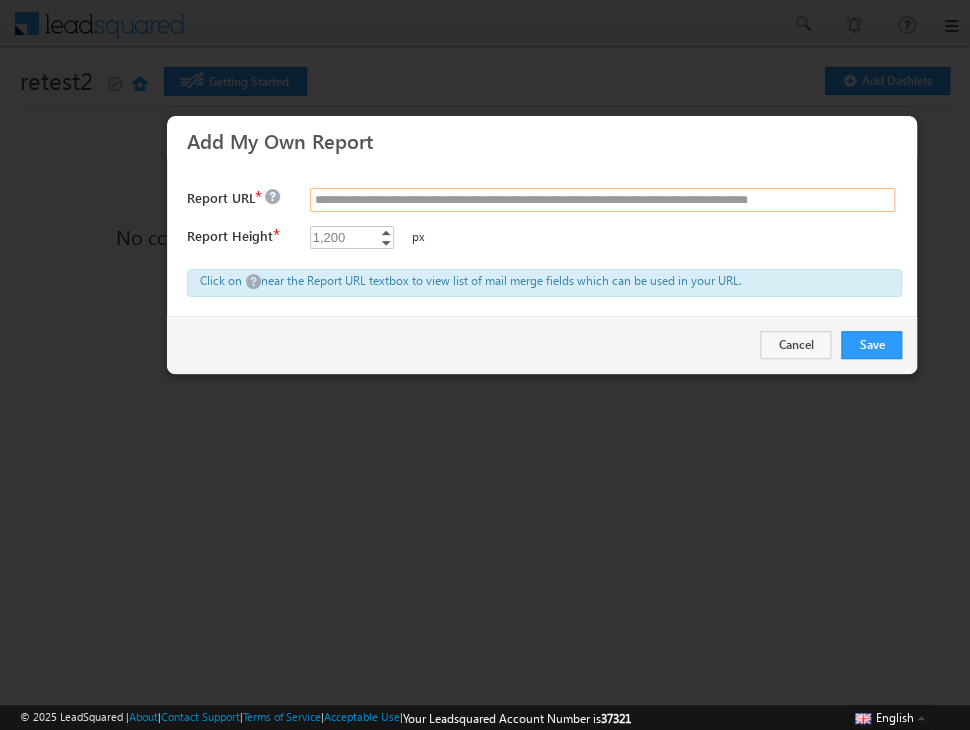 click at bounding box center [602, 200] 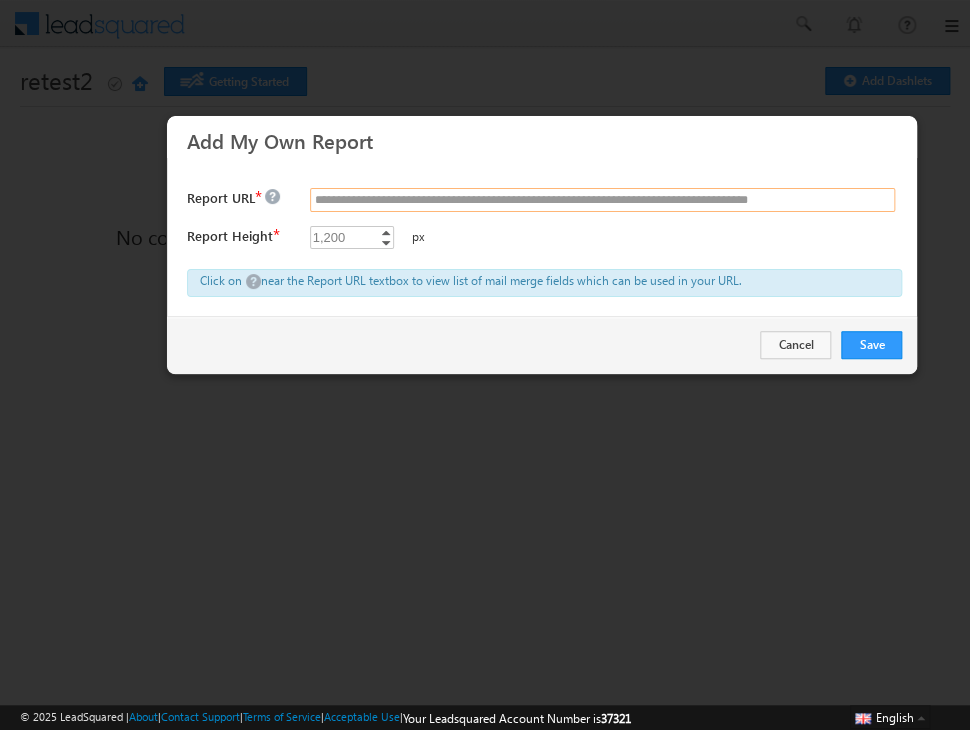 click at bounding box center [602, 200] 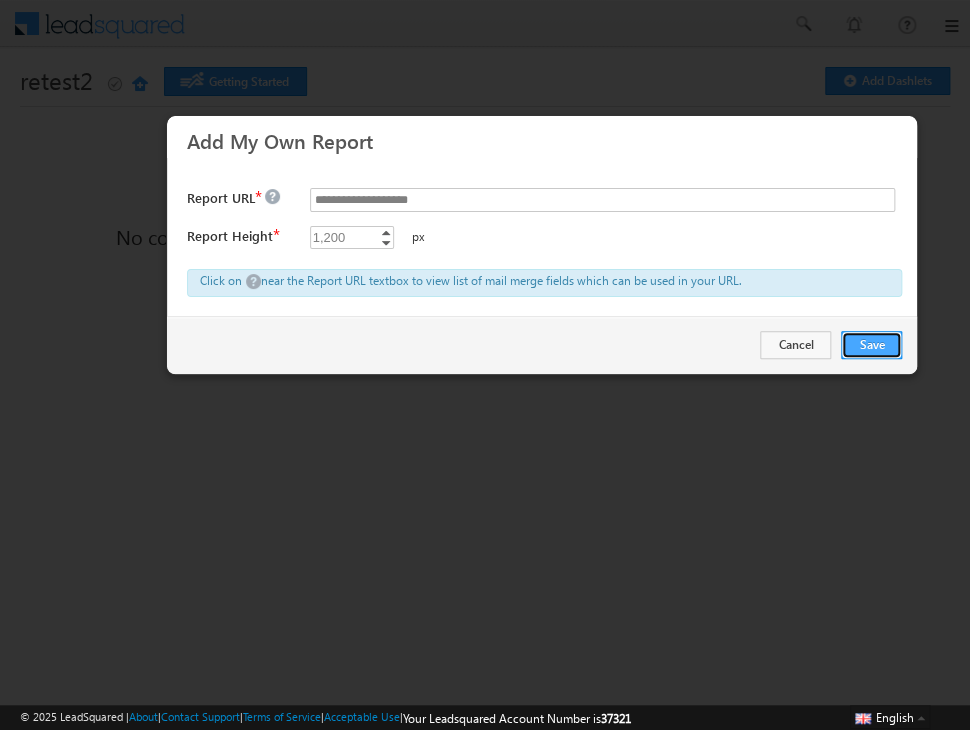 click on "Save" at bounding box center (871, 345) 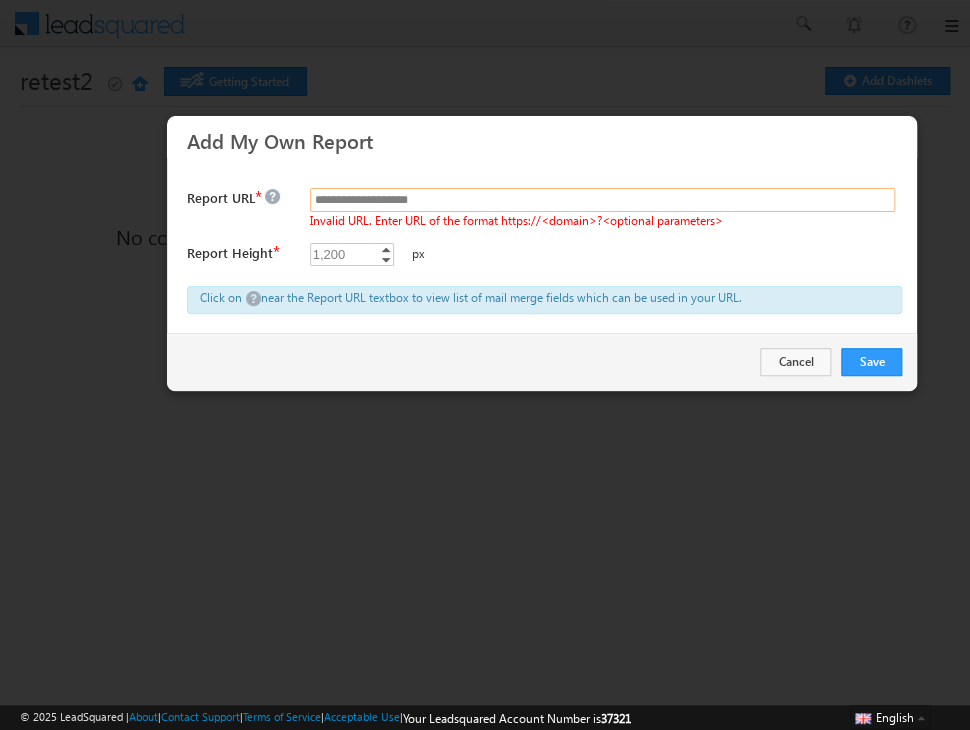 click on "**********" at bounding box center (602, 200) 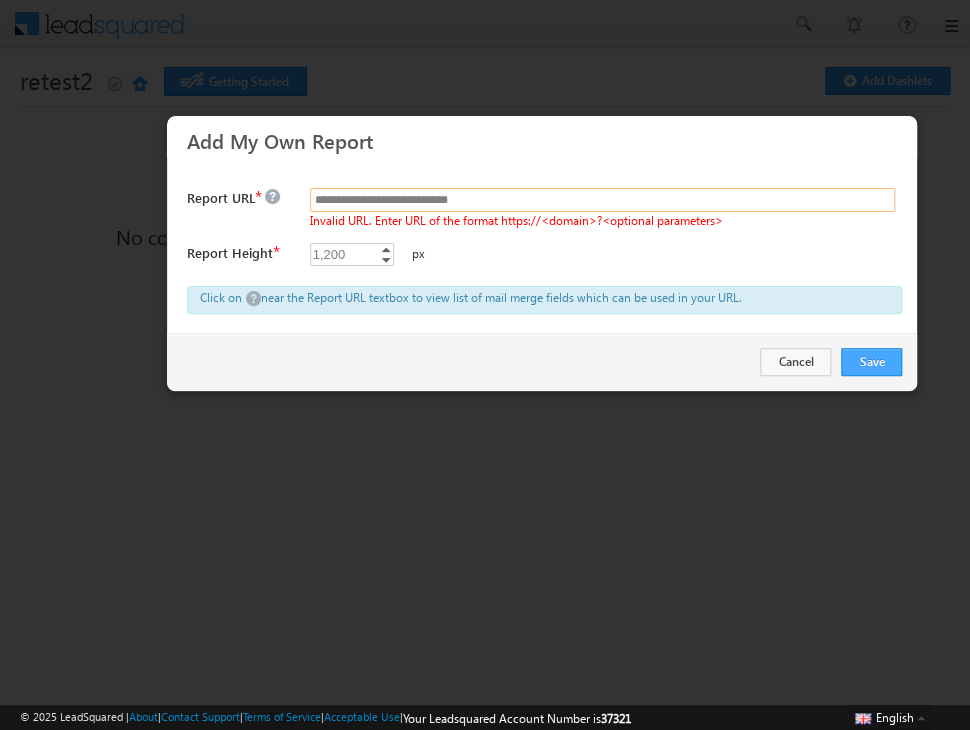 type on "**********" 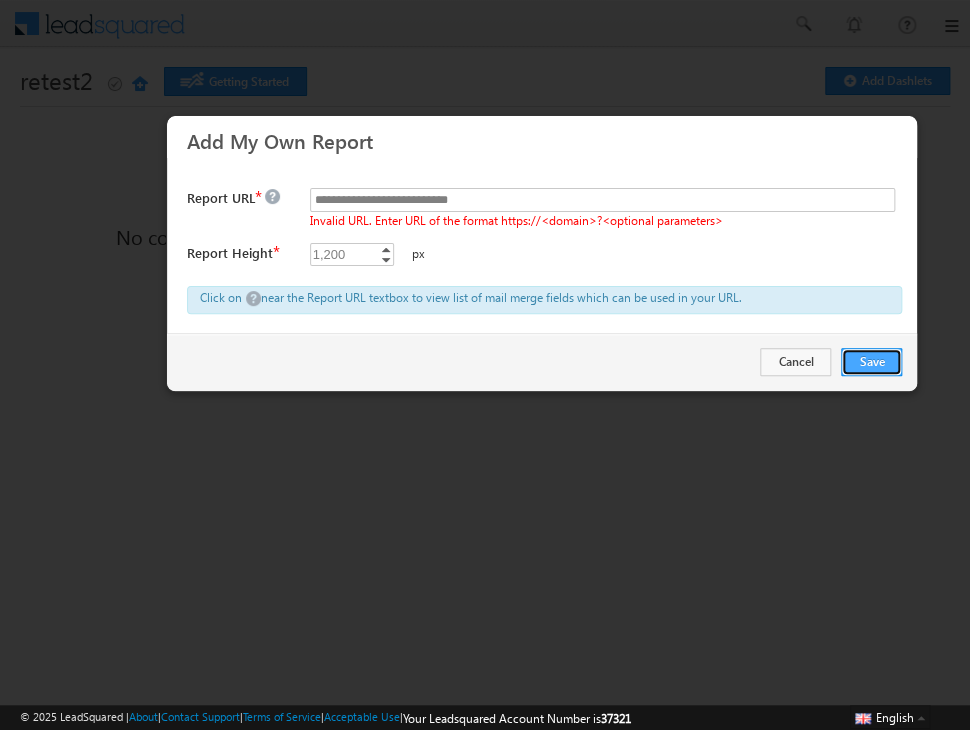 click on "Save" at bounding box center (871, 362) 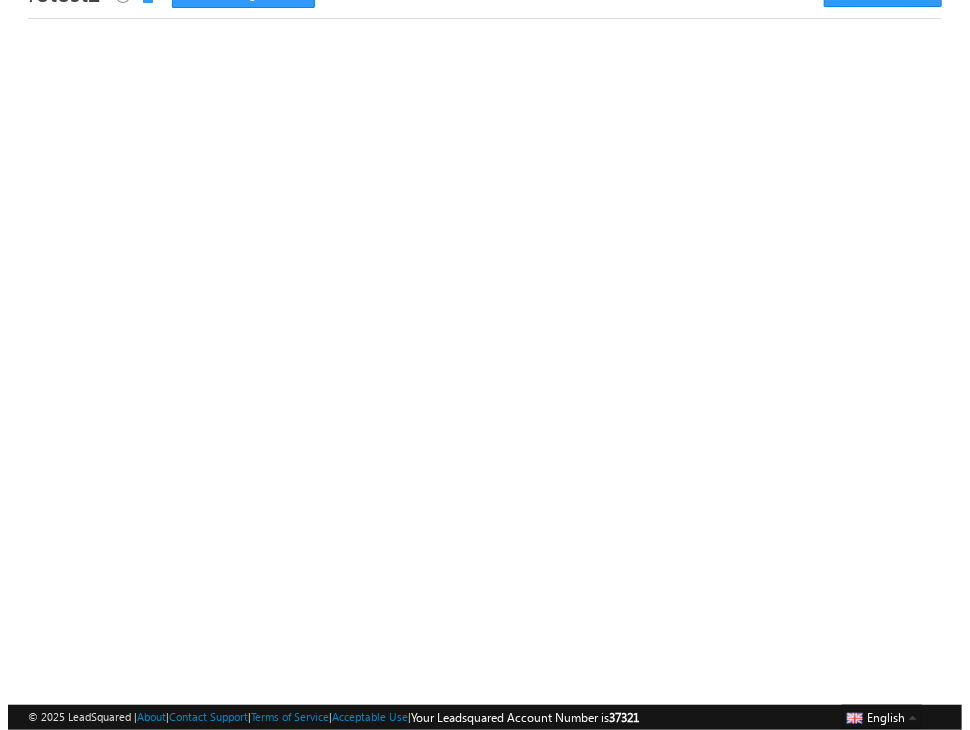 scroll, scrollTop: 0, scrollLeft: 0, axis: both 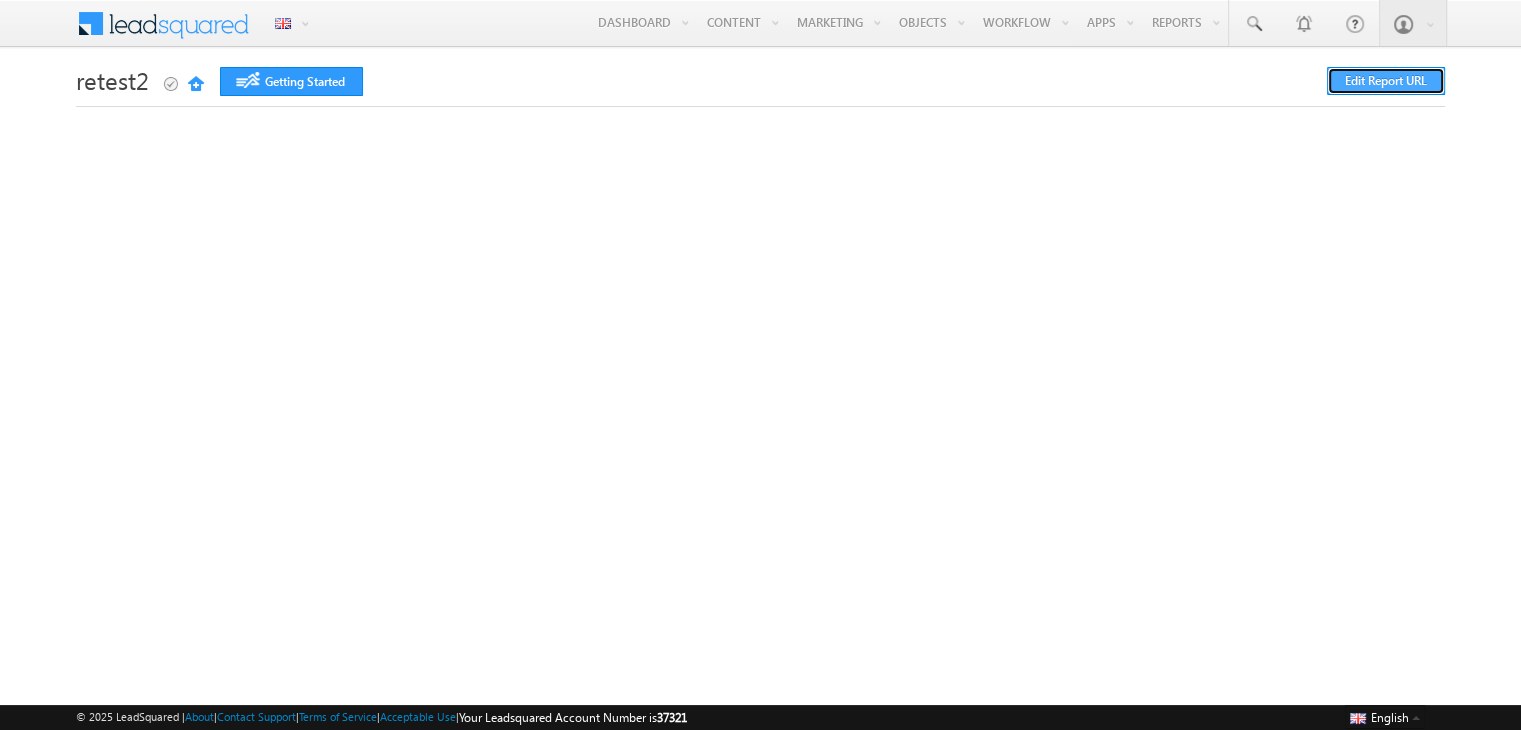 click on "Edit Report URL" at bounding box center (1386, 81) 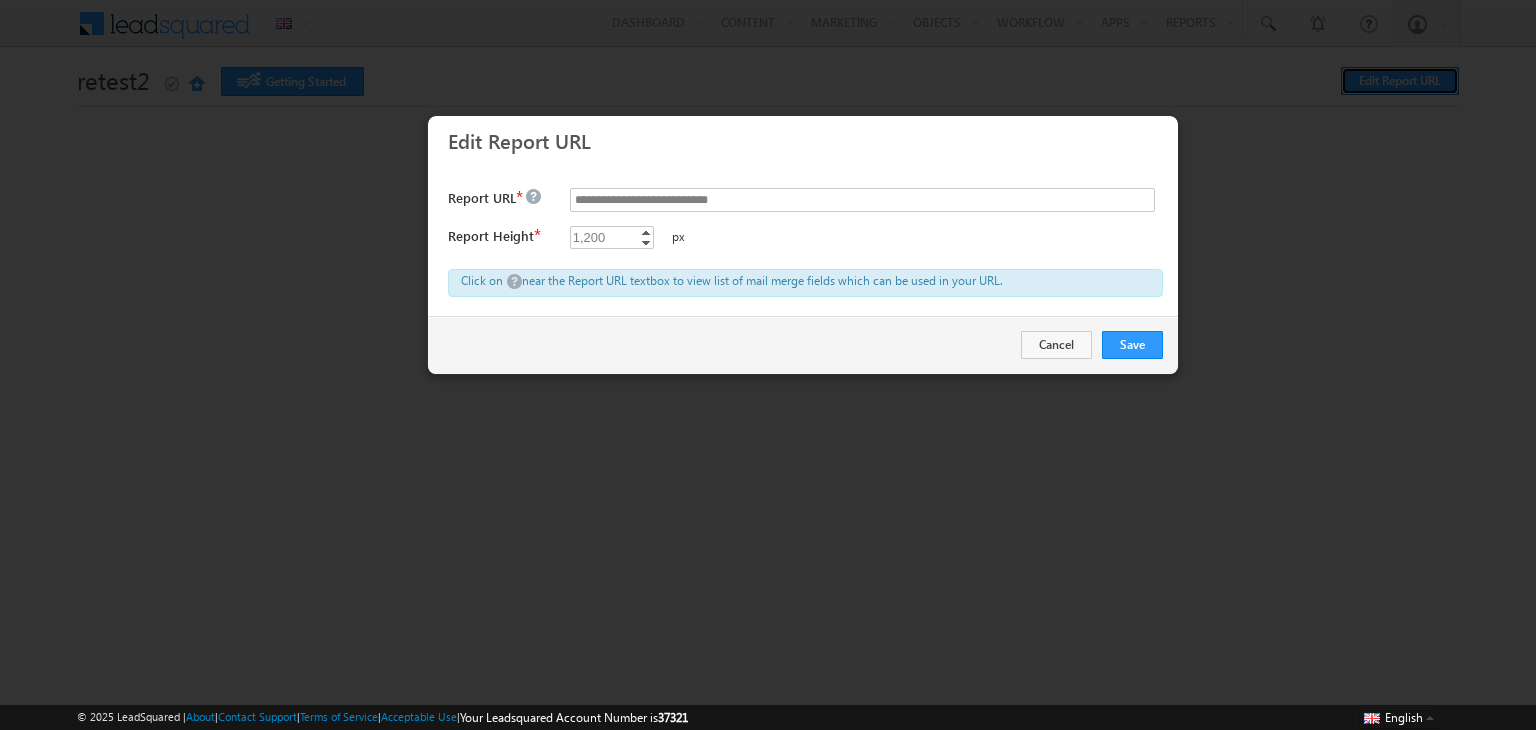 type 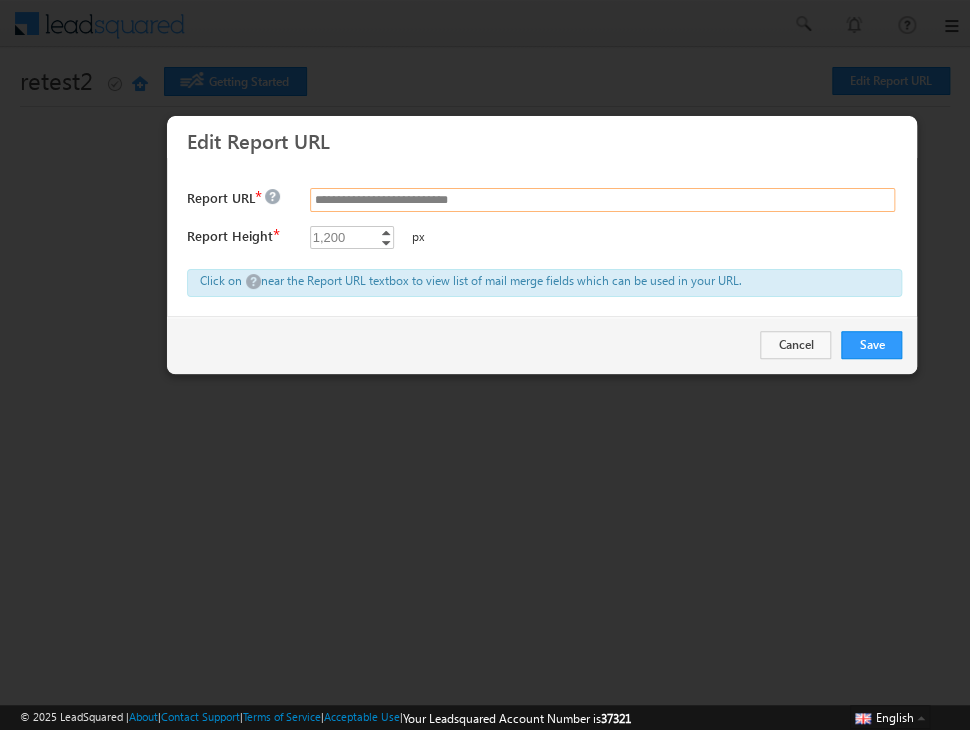 click on "**********" at bounding box center (602, 200) 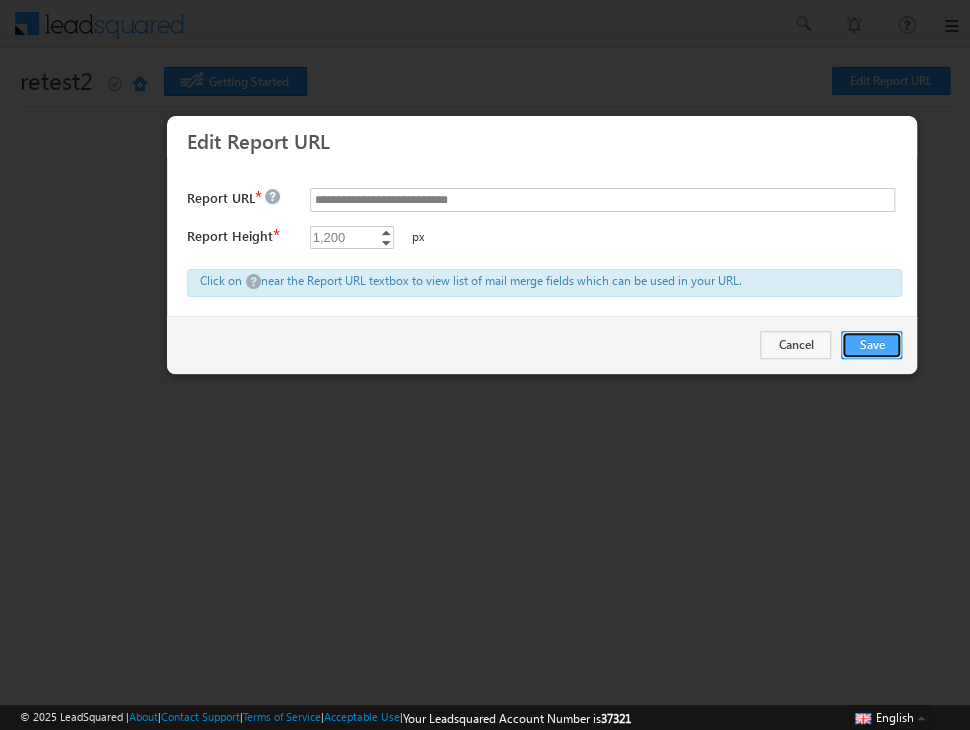 click on "Save" at bounding box center (871, 345) 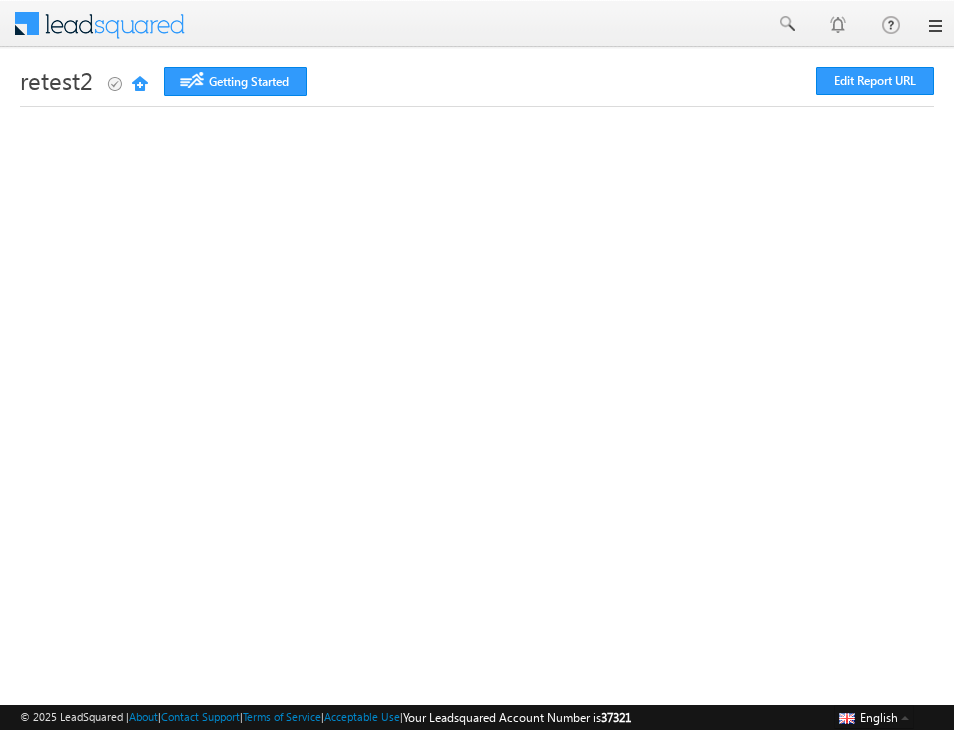 scroll, scrollTop: 0, scrollLeft: 0, axis: both 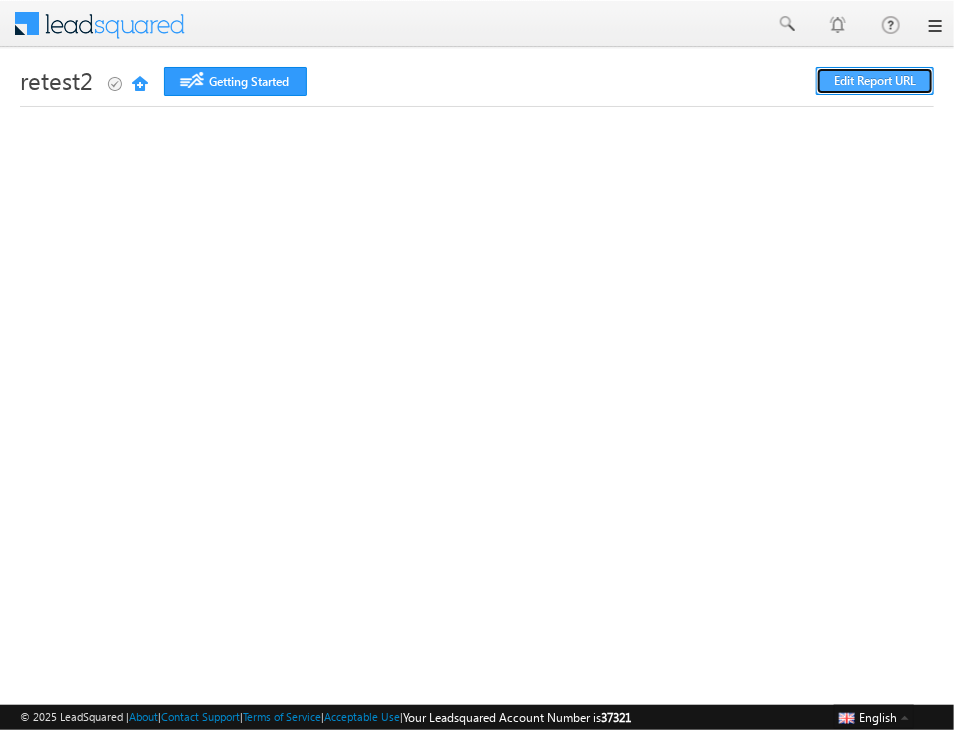 click on "Edit Report URL" at bounding box center [875, 81] 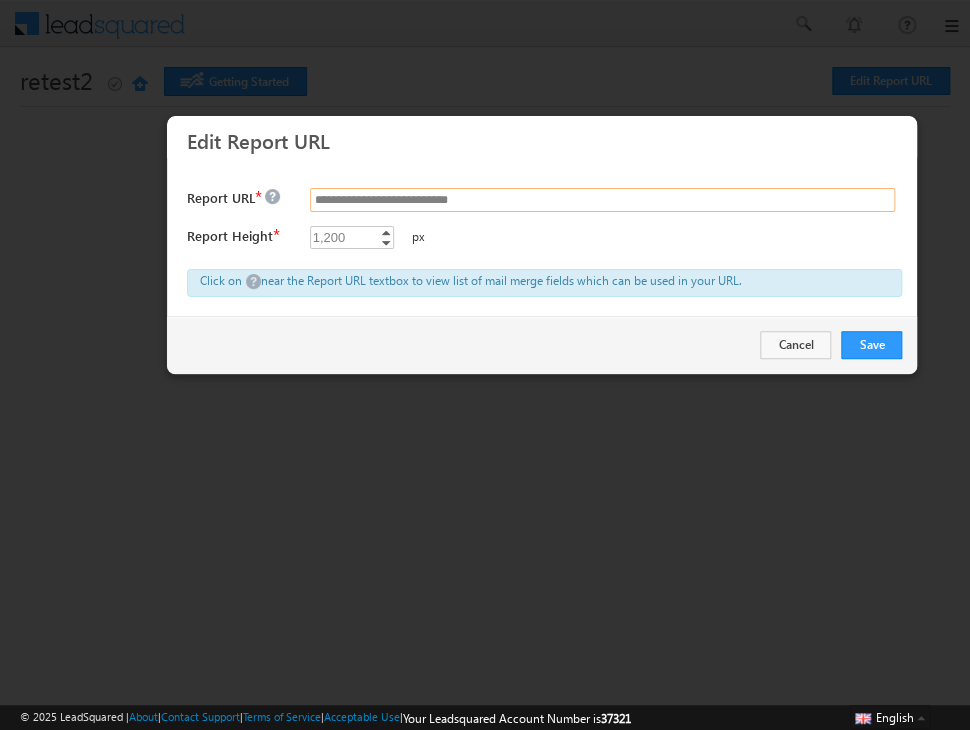click on "**********" at bounding box center (602, 200) 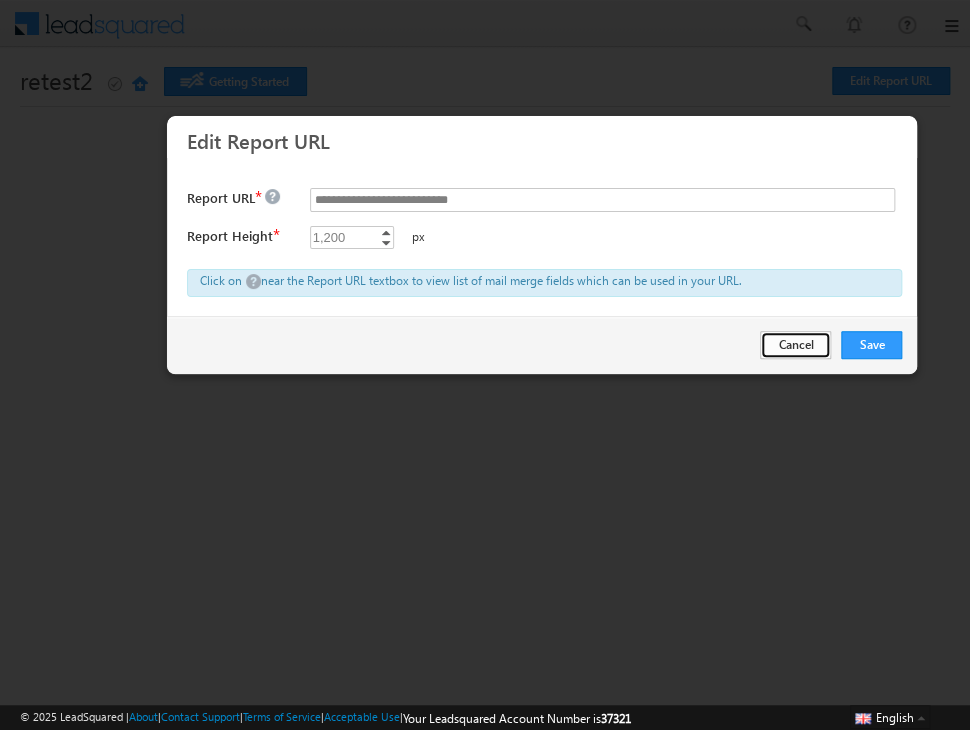 click on "Cancel" at bounding box center (795, 345) 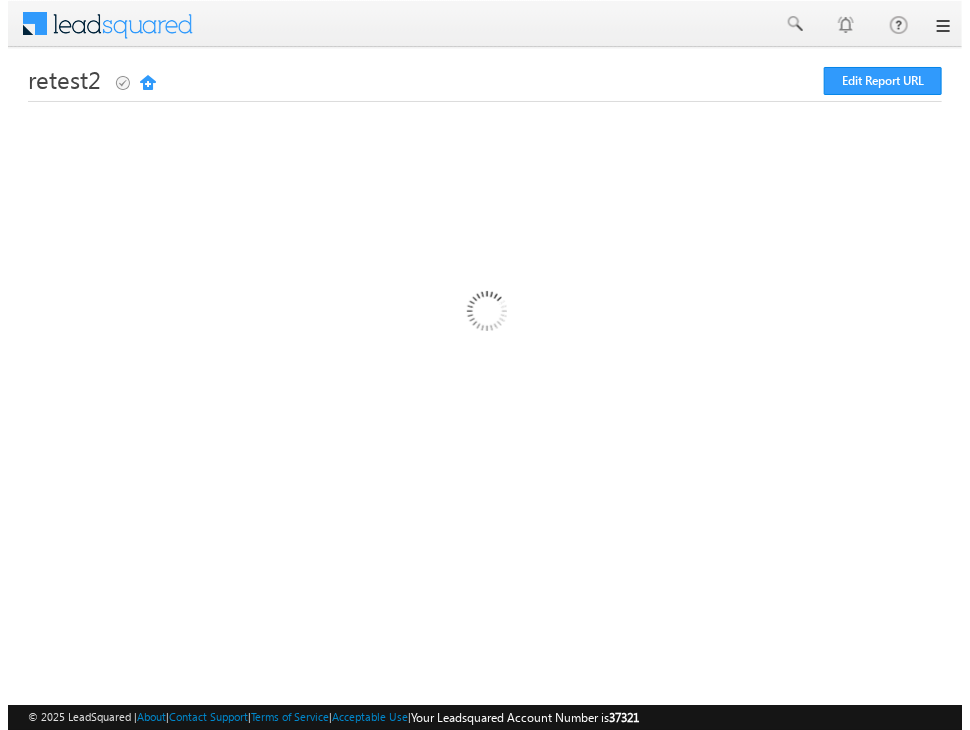 scroll, scrollTop: 0, scrollLeft: 0, axis: both 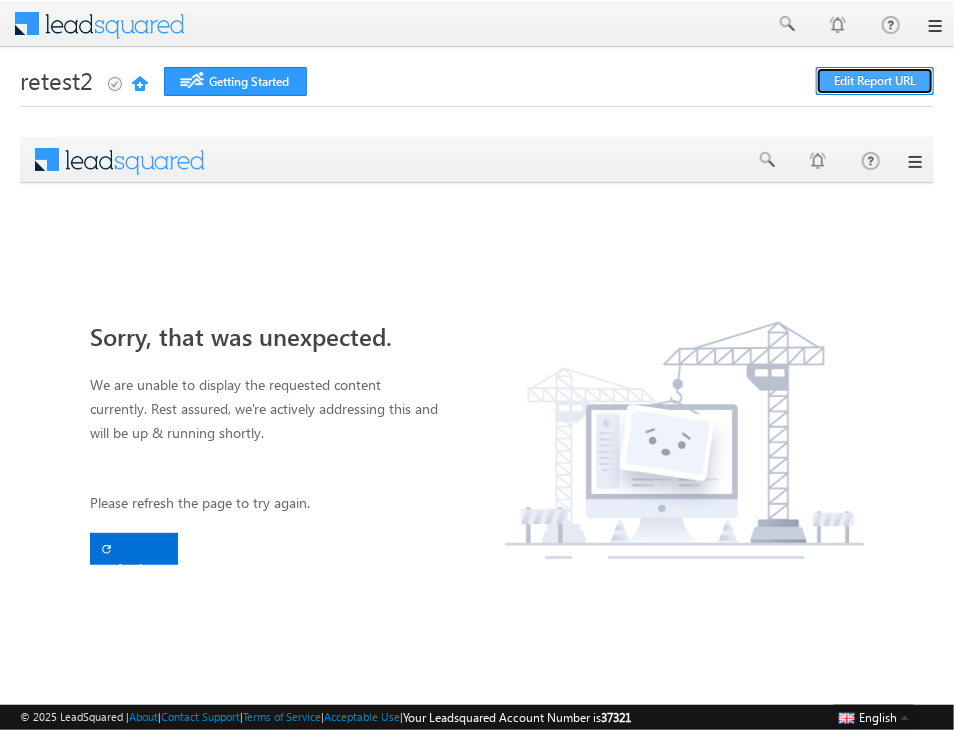 click on "Edit Report URL" at bounding box center (875, 81) 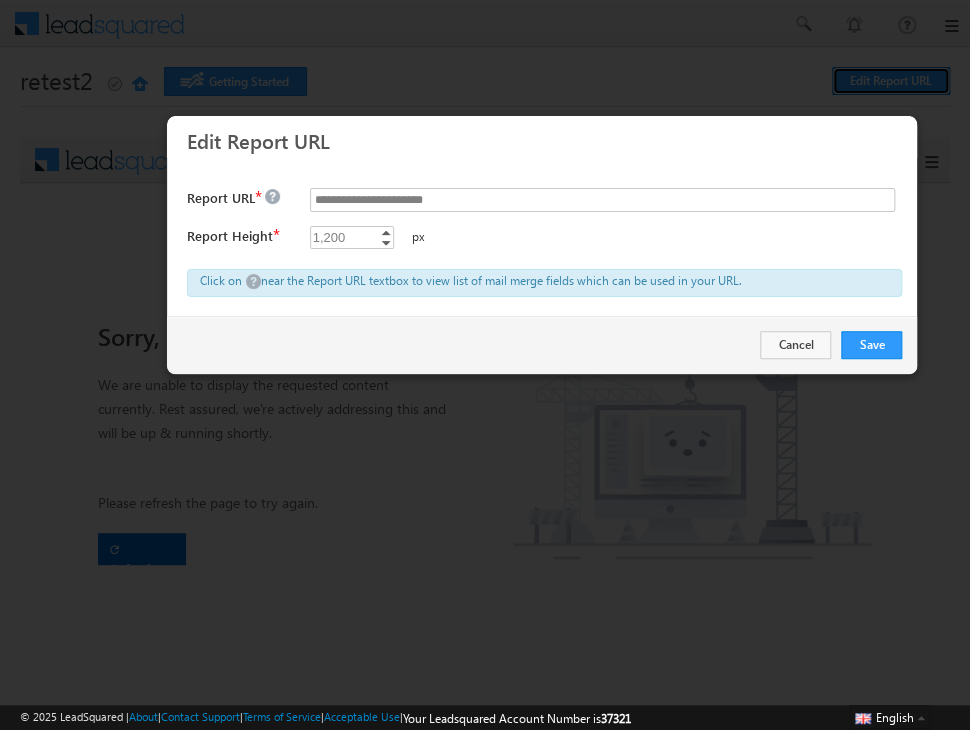 type 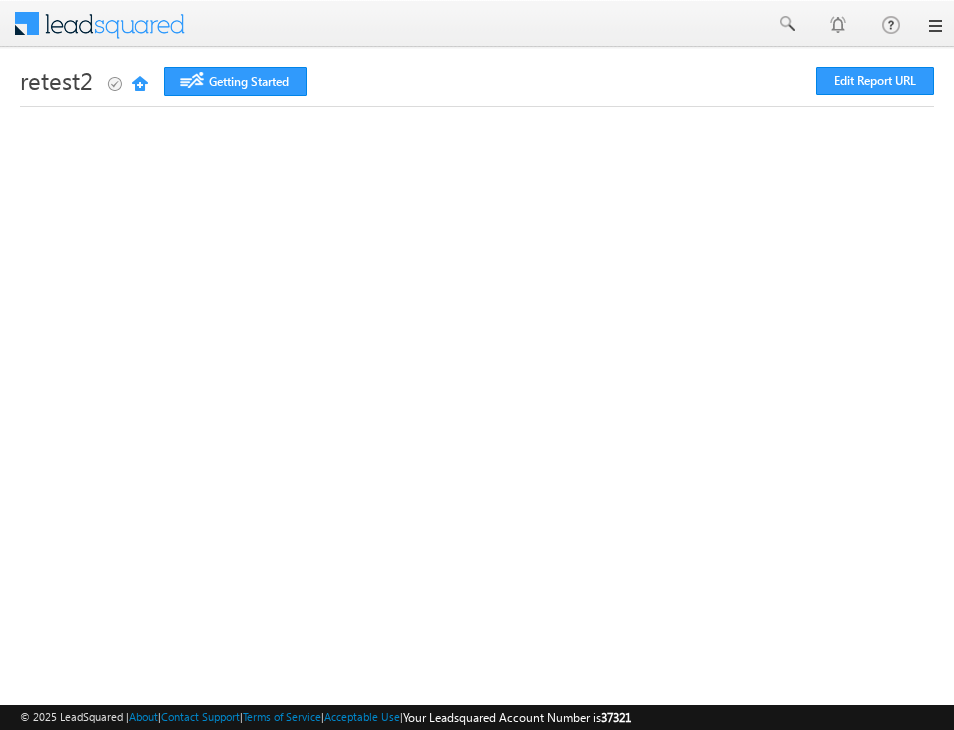 scroll, scrollTop: 0, scrollLeft: 0, axis: both 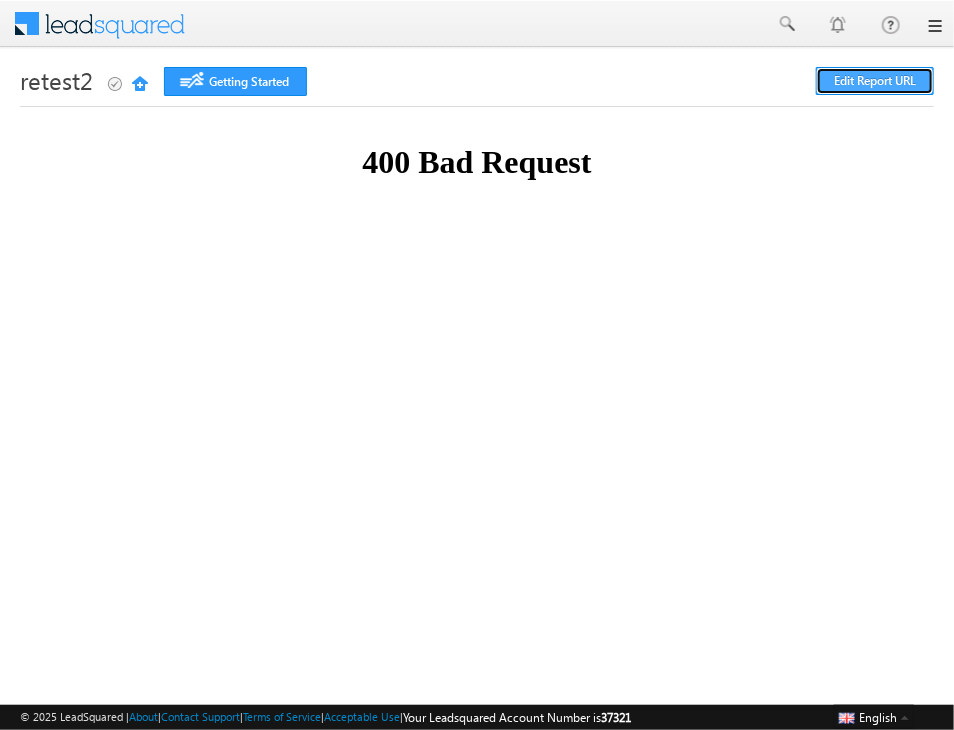 click on "Edit Report URL" at bounding box center (875, 81) 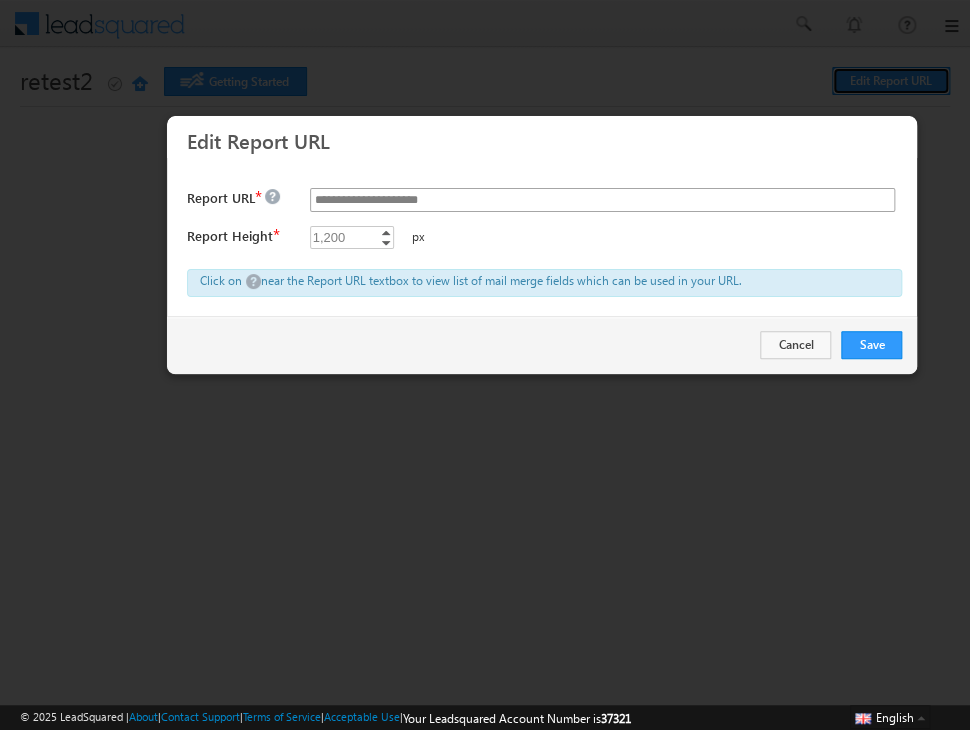 type 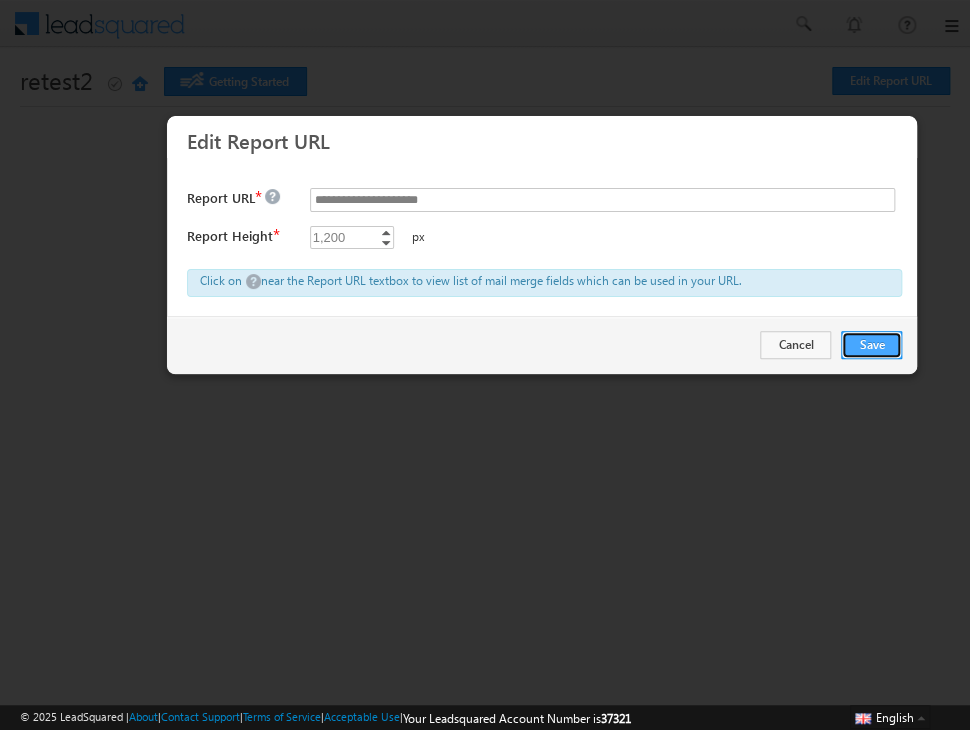 click on "Save" at bounding box center (871, 345) 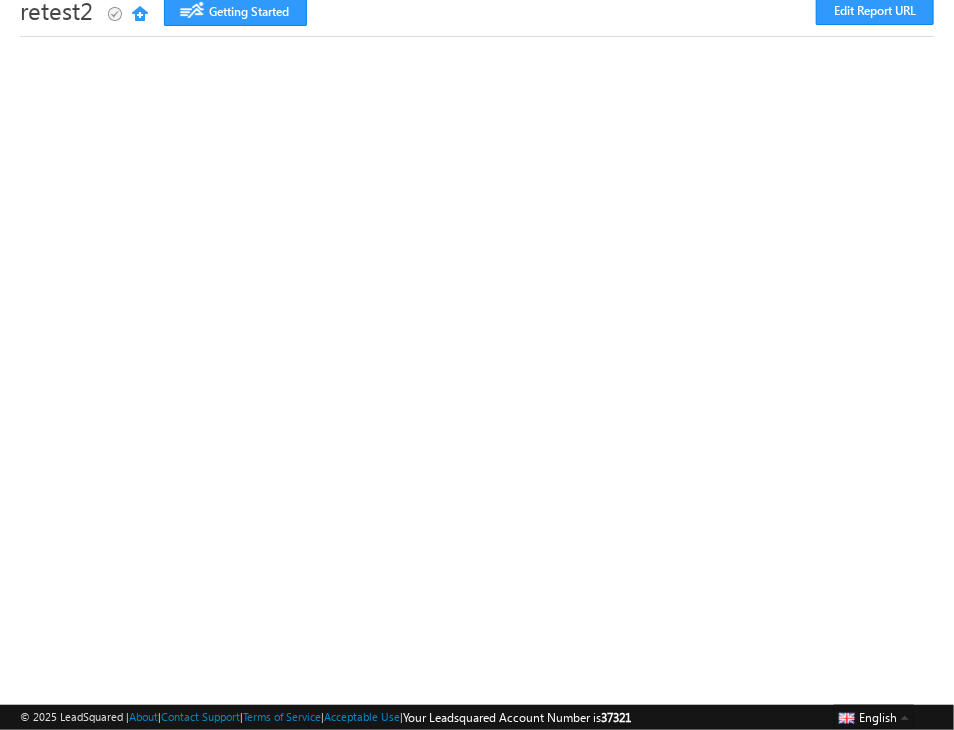 scroll, scrollTop: 0, scrollLeft: 0, axis: both 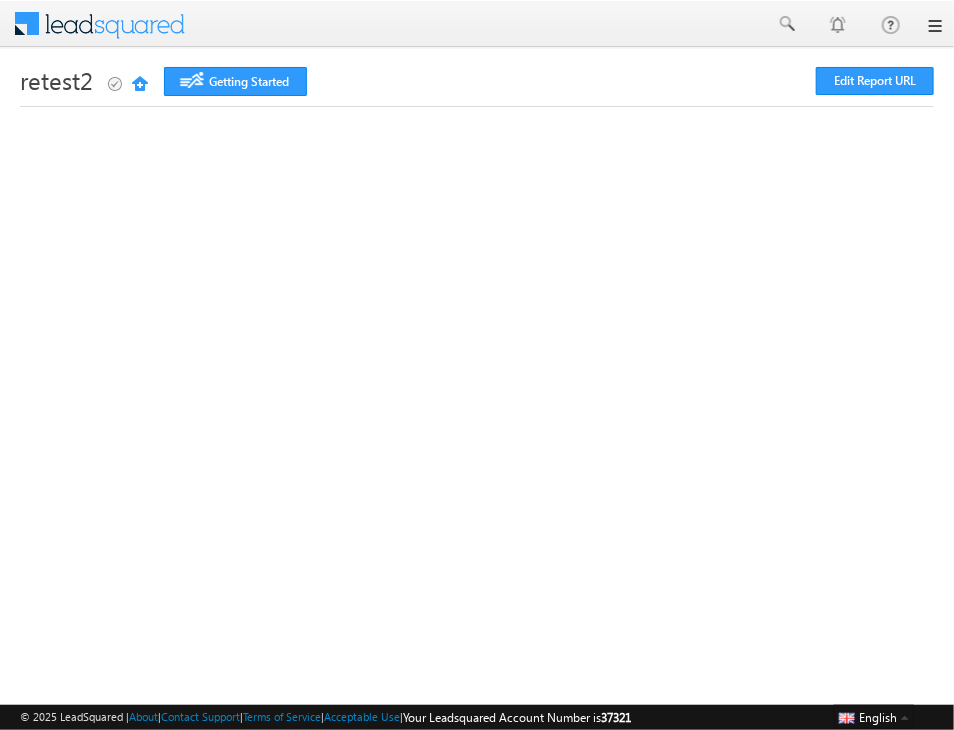 click on "Menu
English    English Española latina हिंदी Bahasa Indonesia Português Tiếng Việt
Adithya Test
yaTes t@gma" at bounding box center [477, 670] 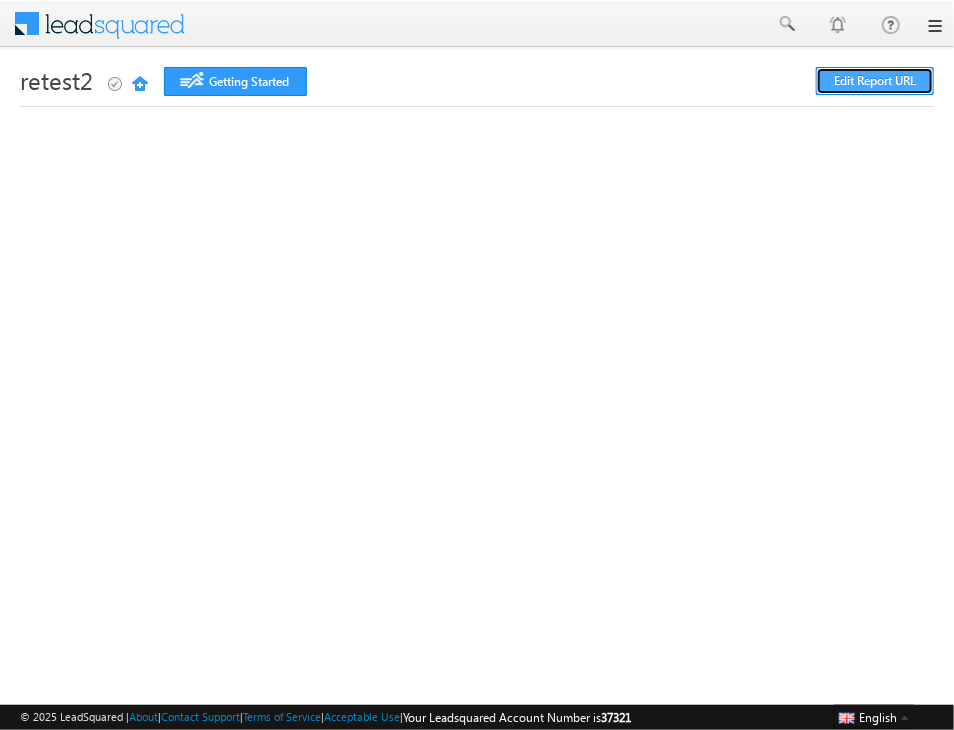 click on "Edit Report URL" at bounding box center (875, 81) 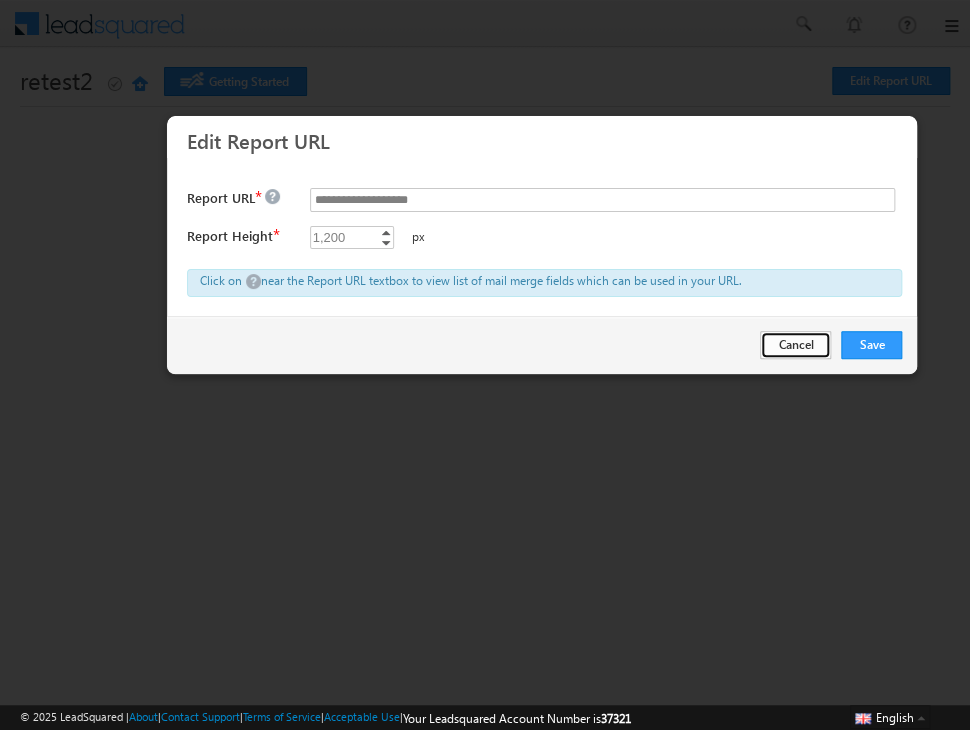 click on "Cancel" at bounding box center [795, 345] 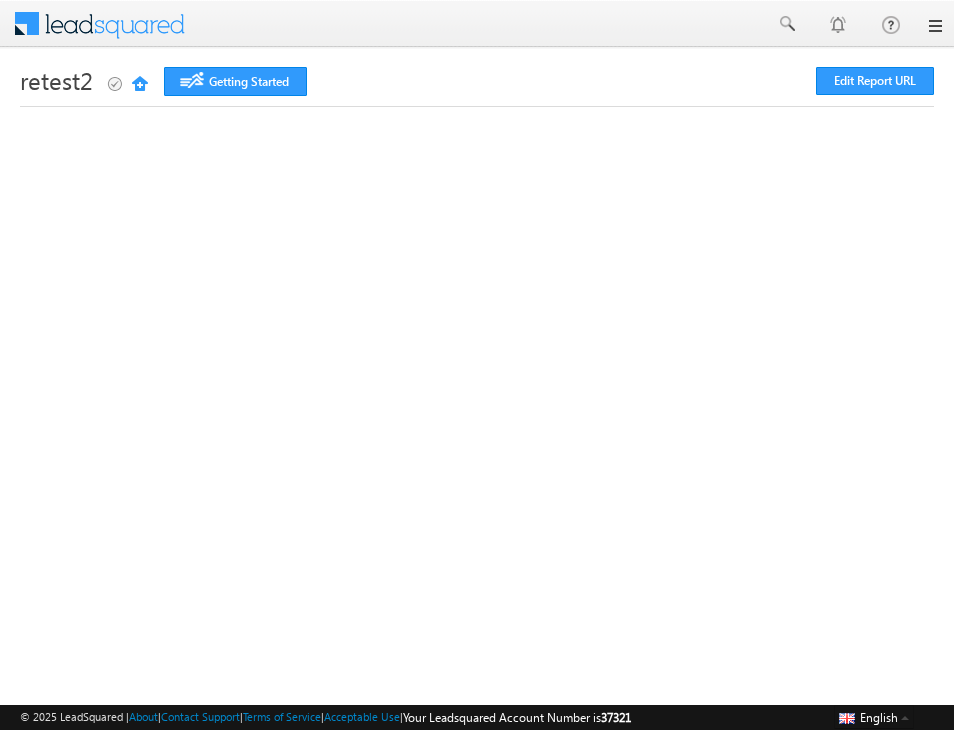 scroll, scrollTop: 0, scrollLeft: 0, axis: both 